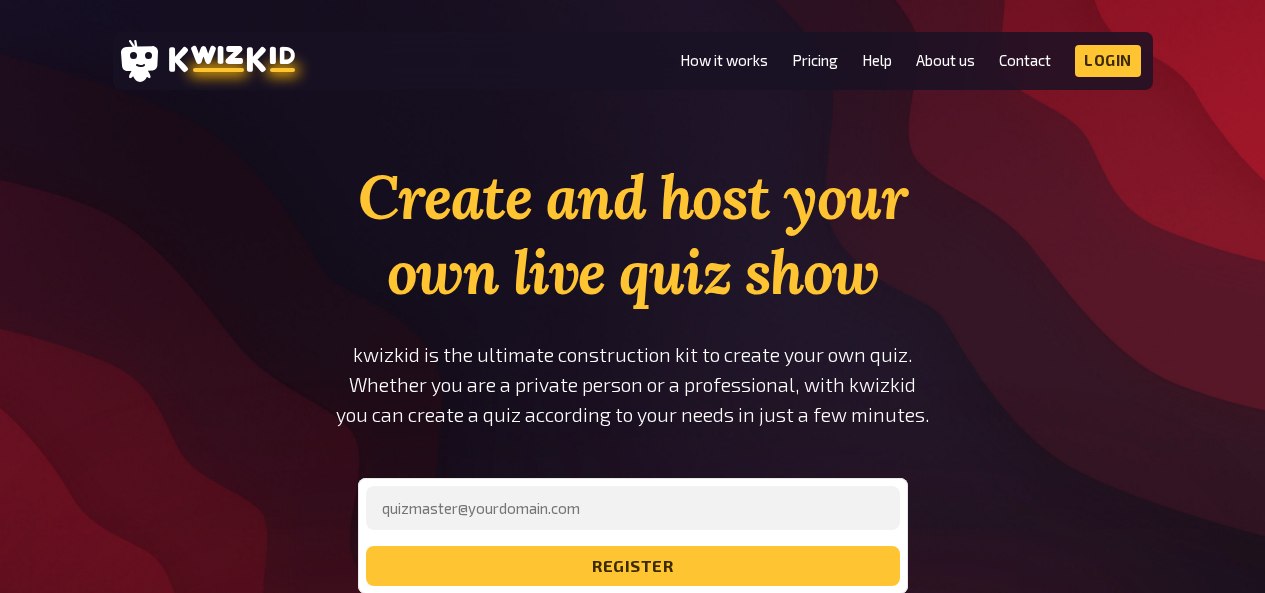 scroll, scrollTop: 0, scrollLeft: 0, axis: both 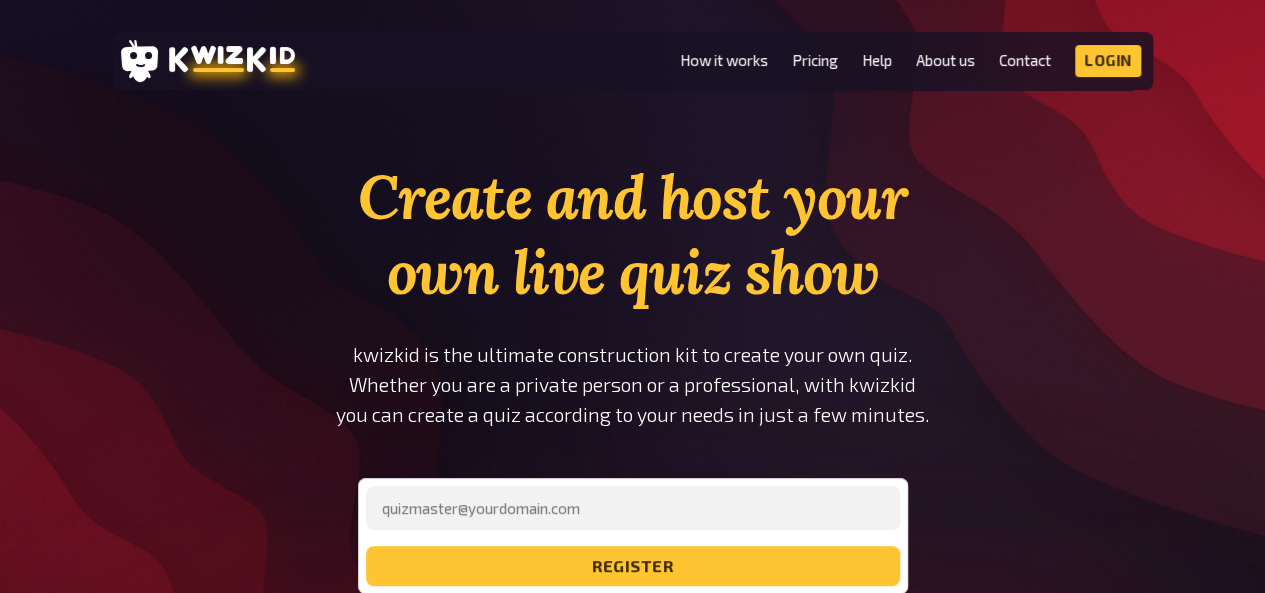 click on "register" at bounding box center (633, 536) 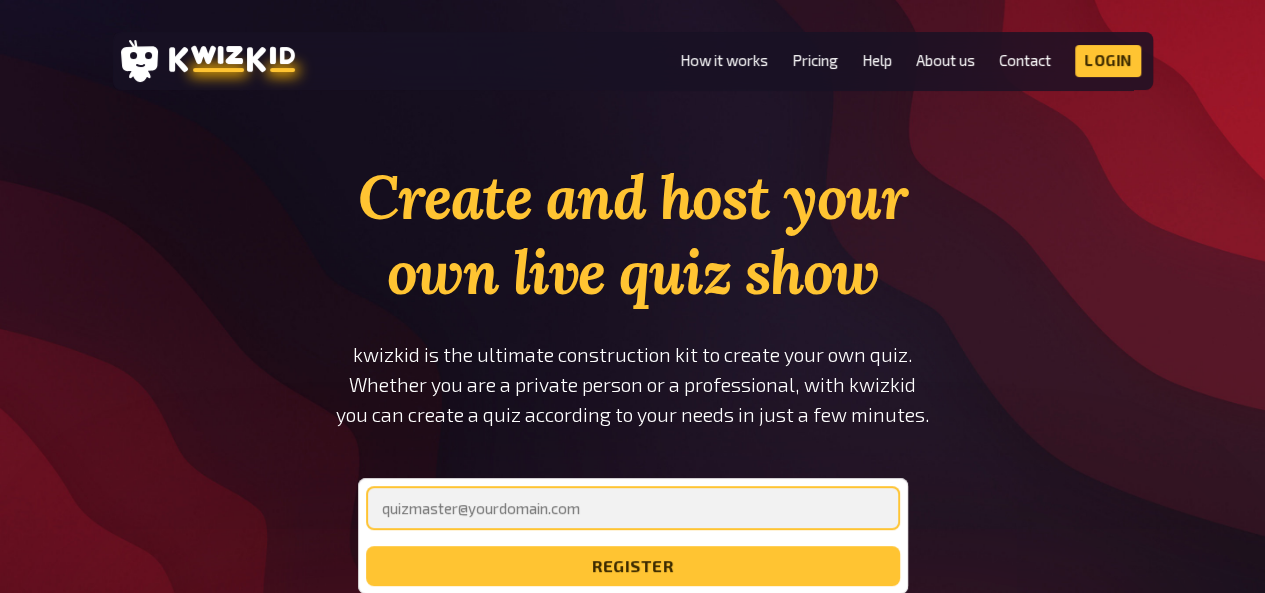 click at bounding box center [633, 508] 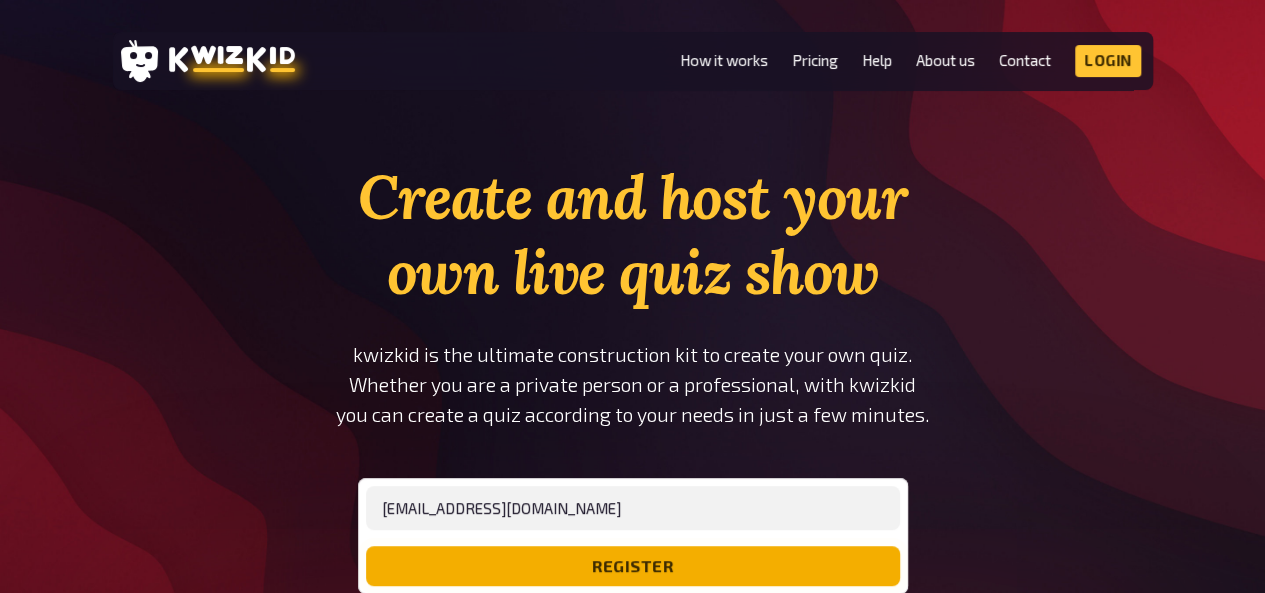 click on "register" at bounding box center (633, 566) 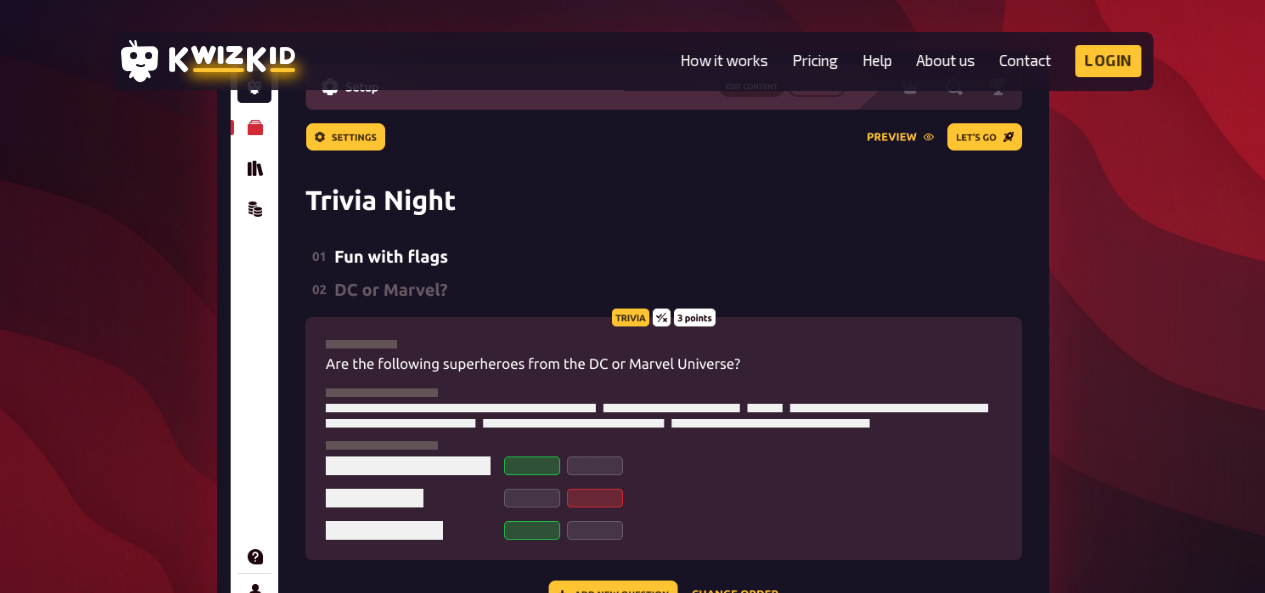 scroll, scrollTop: 614, scrollLeft: 0, axis: vertical 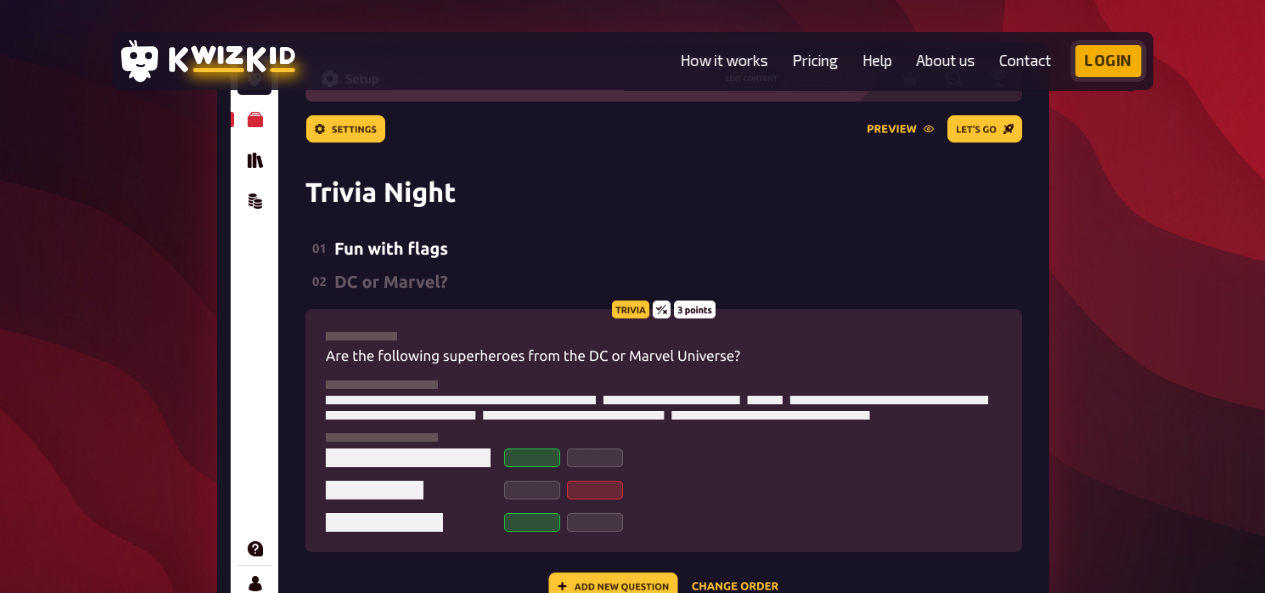 click on "Login" at bounding box center [1108, 61] 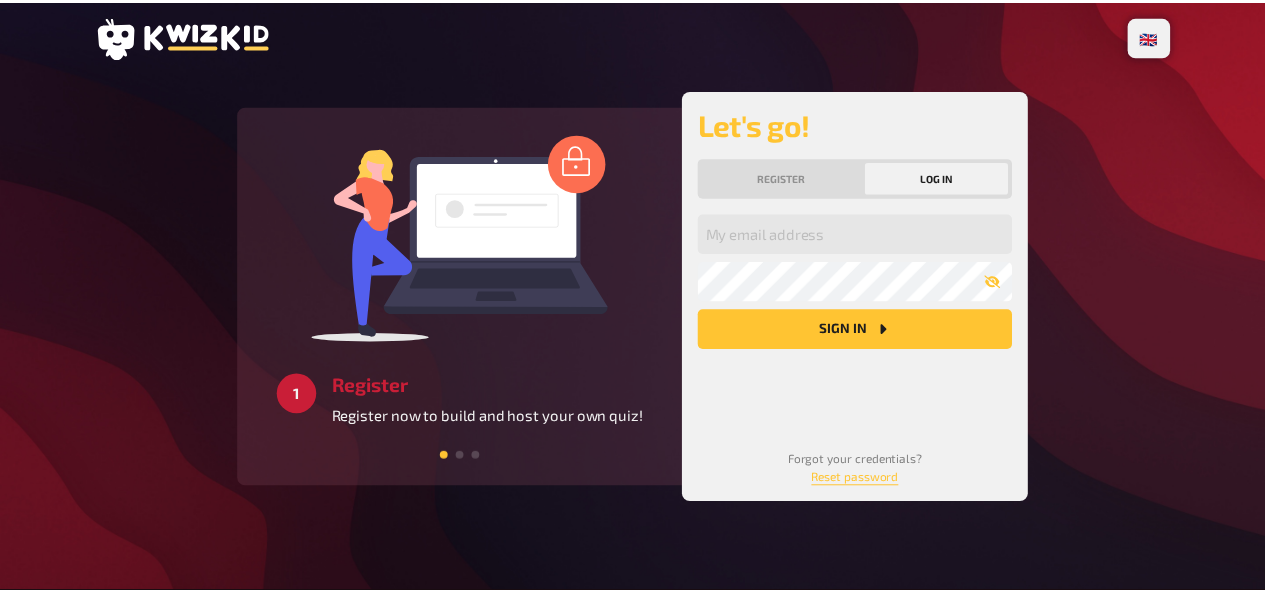 scroll, scrollTop: 0, scrollLeft: 0, axis: both 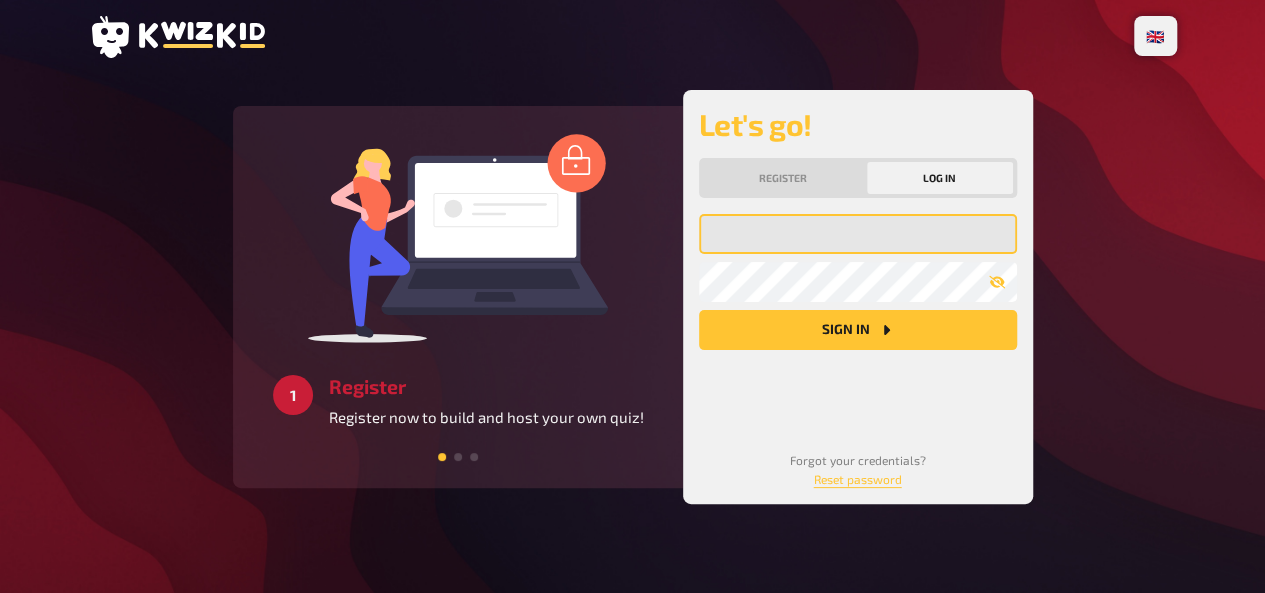 click at bounding box center (858, 234) 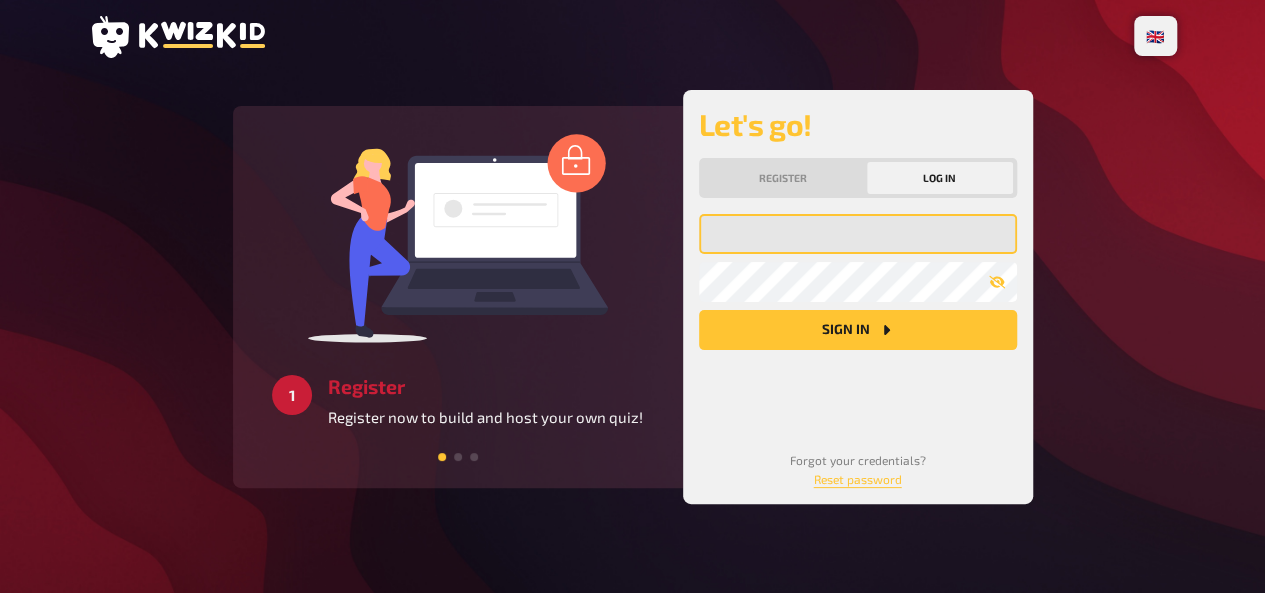 type on "blancatempa16@gmail.com" 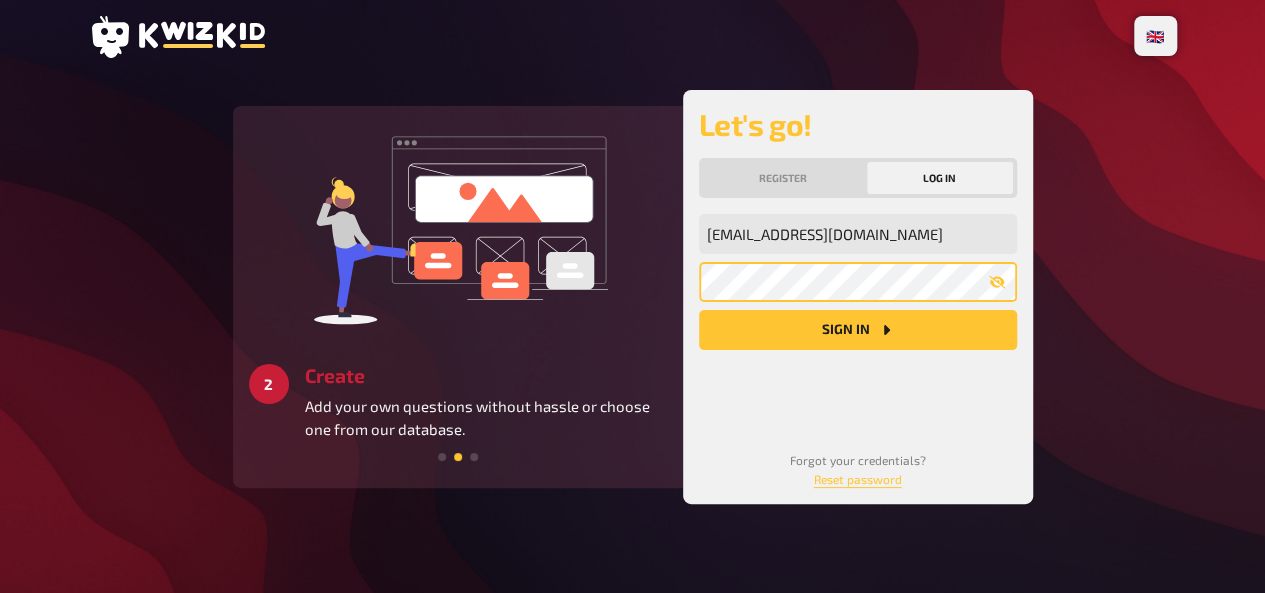 click on "Sign in" at bounding box center [858, 330] 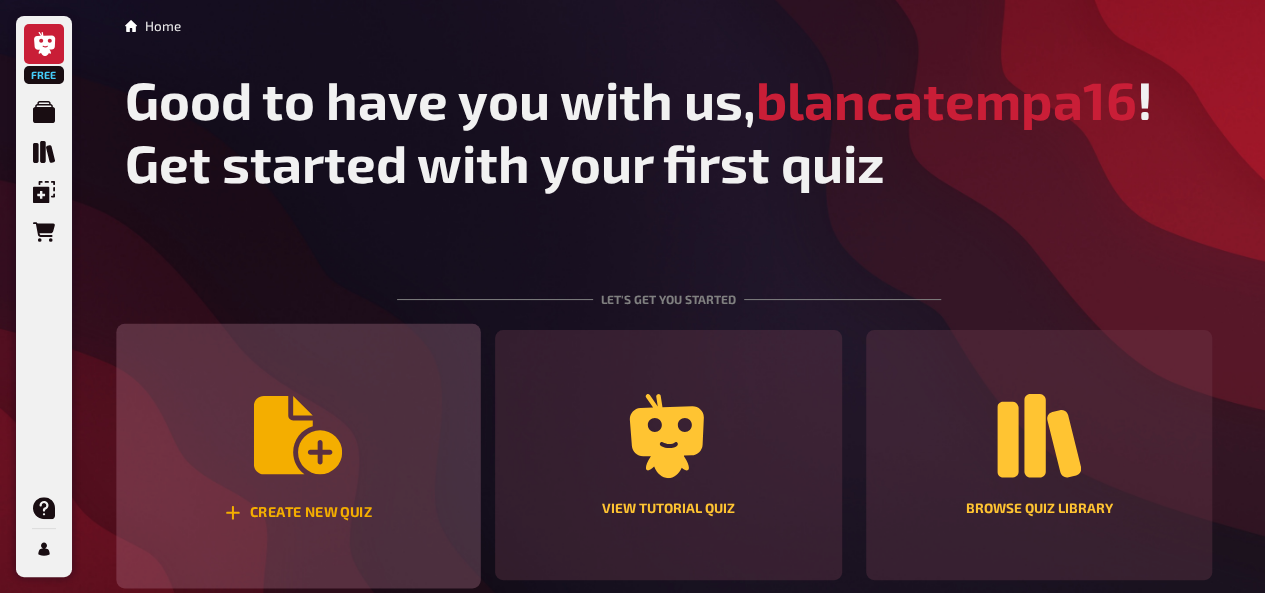 click 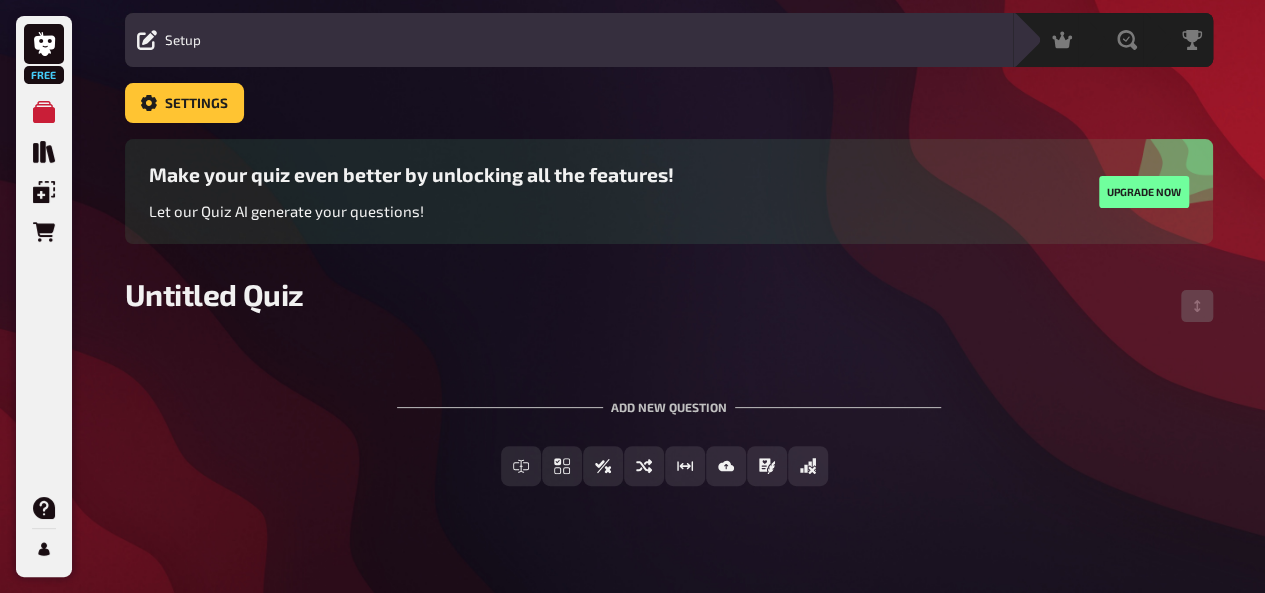 scroll, scrollTop: 76, scrollLeft: 0, axis: vertical 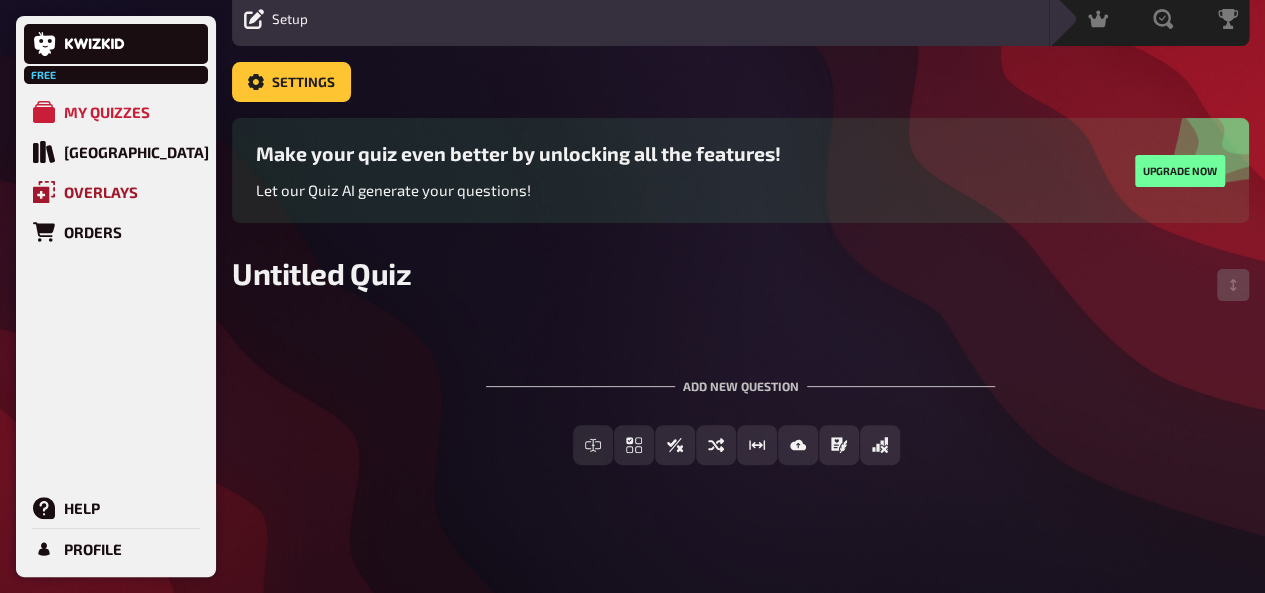 click 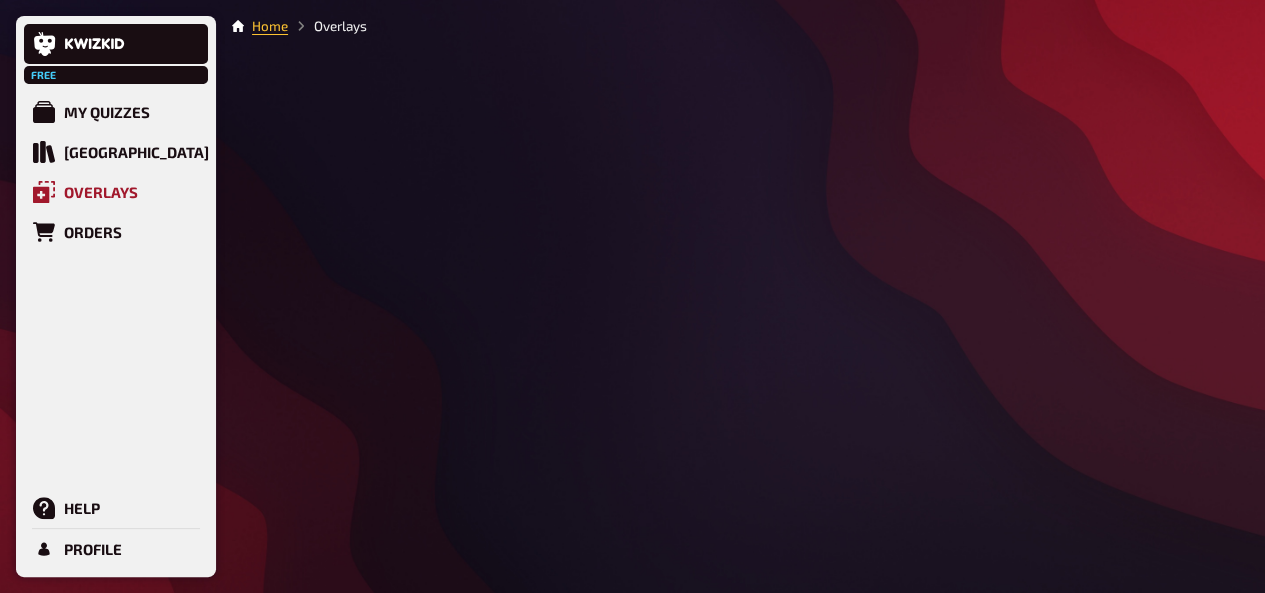 scroll, scrollTop: 0, scrollLeft: 0, axis: both 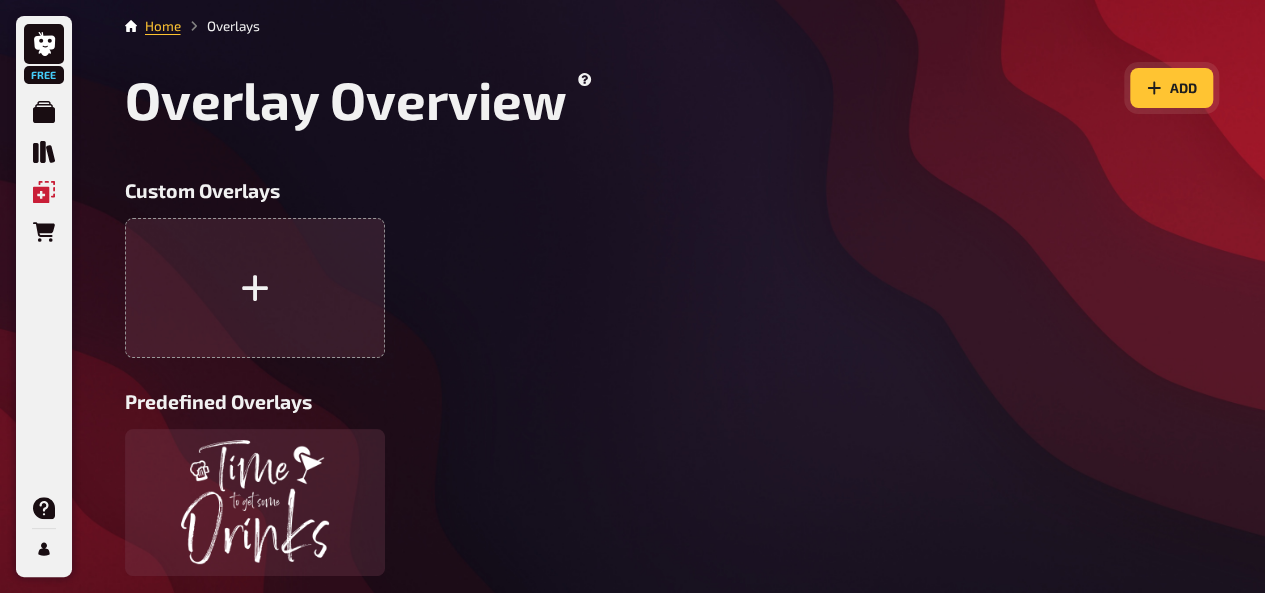 click on "Add" at bounding box center (1171, 88) 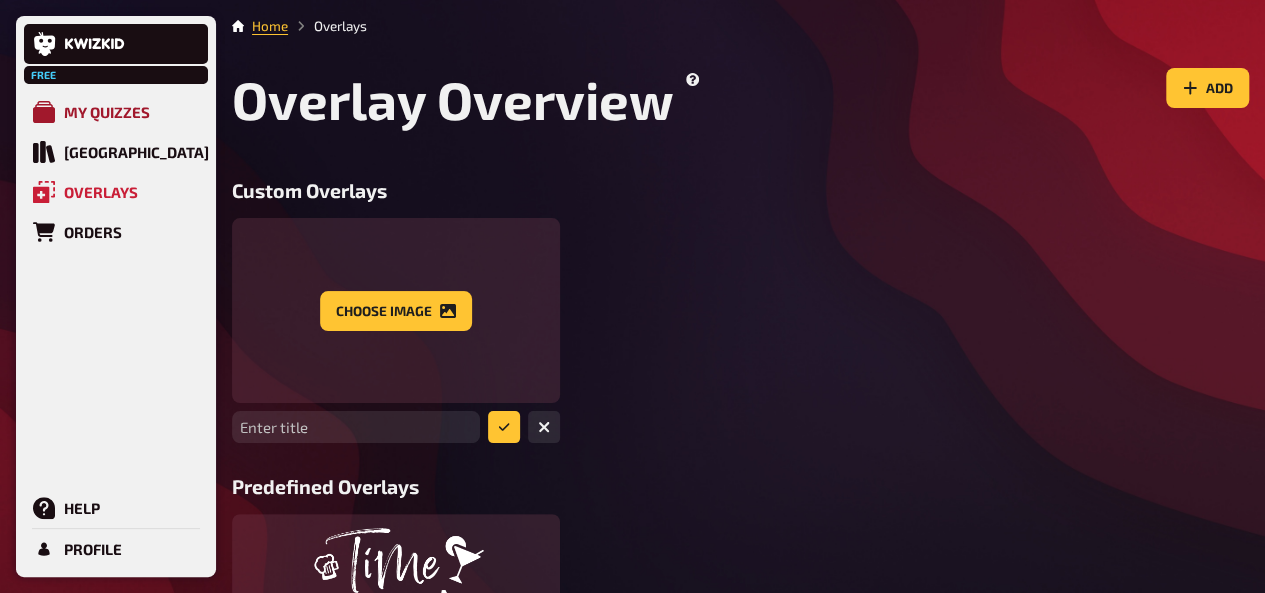 click 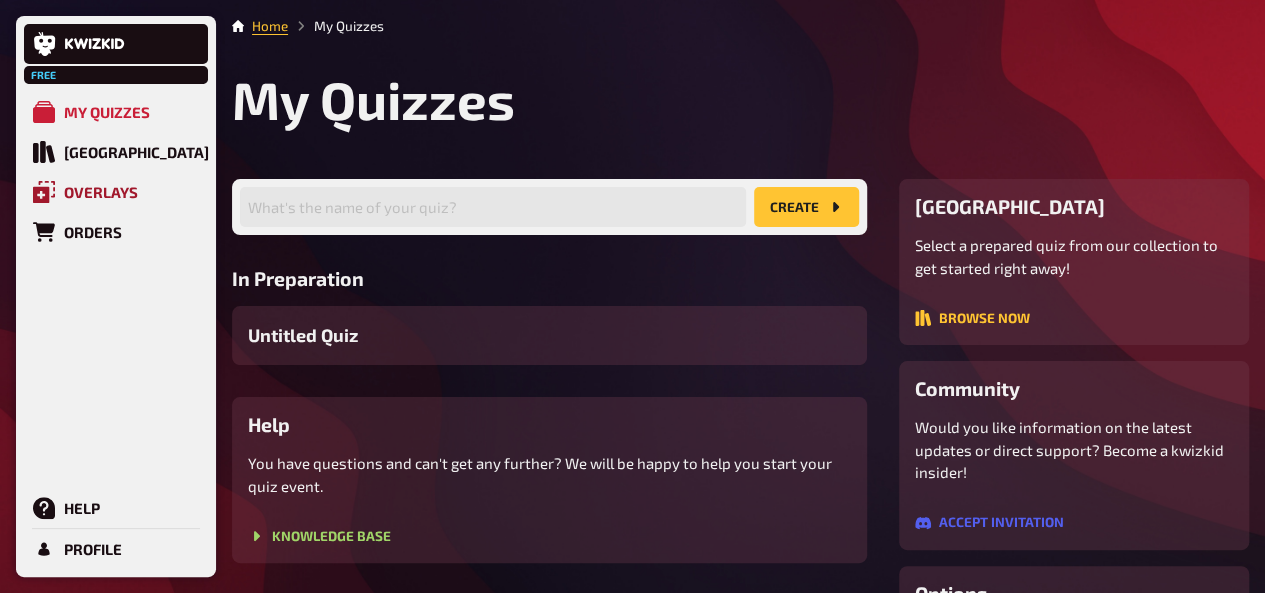 click 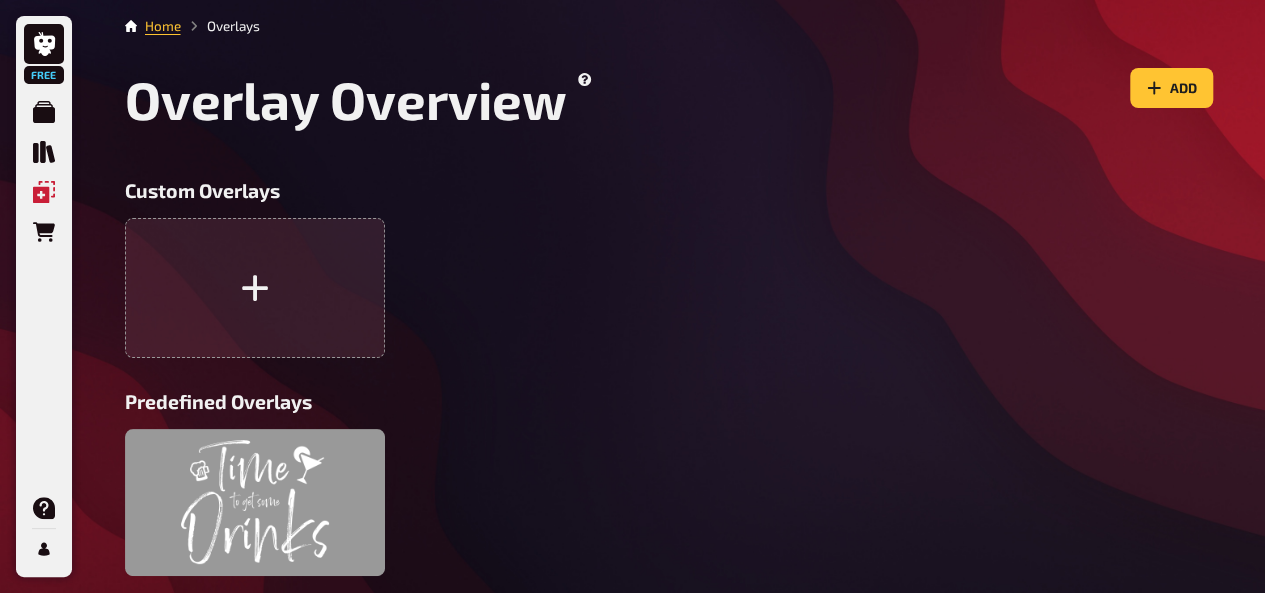 click at bounding box center (255, 502) 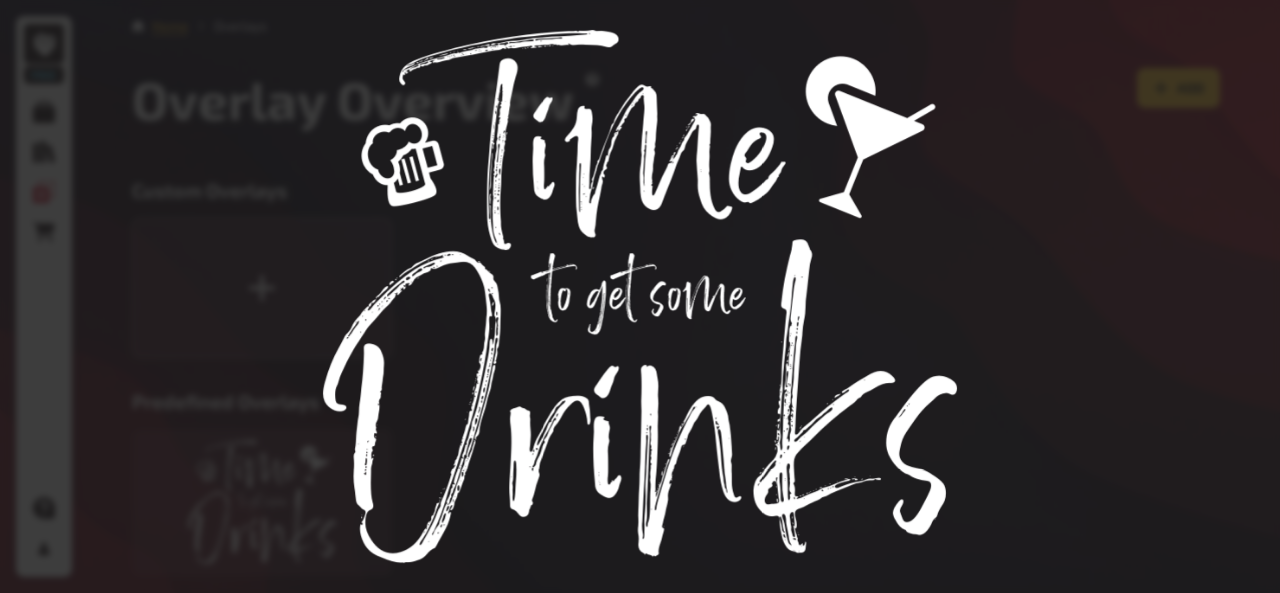 click at bounding box center (640, 296) 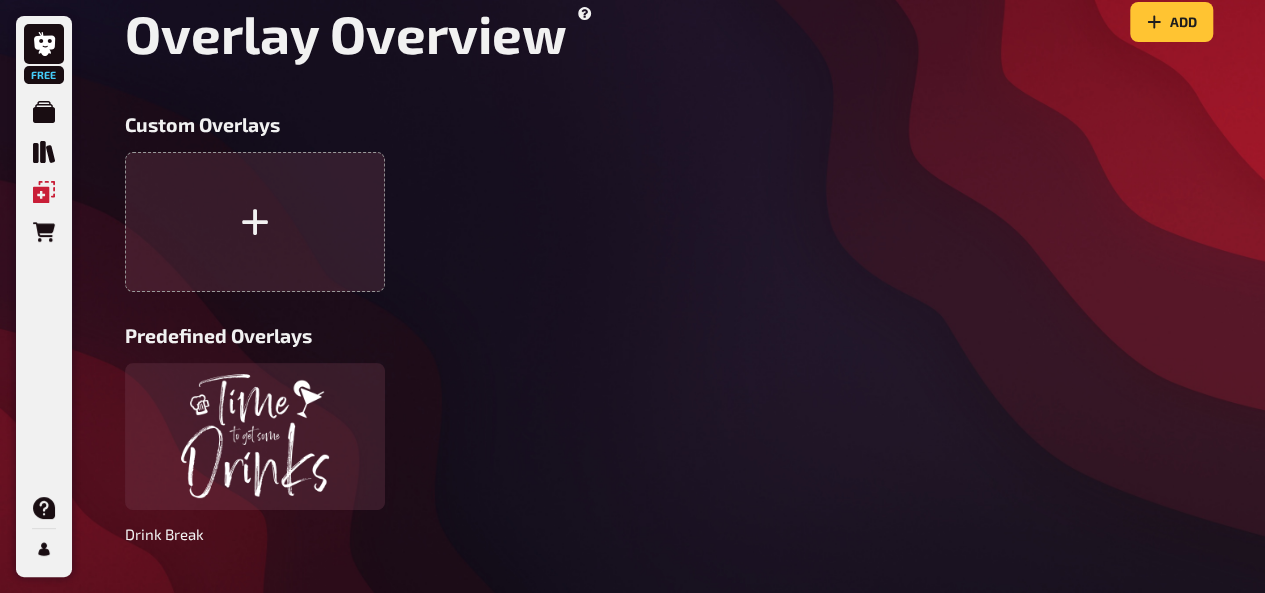 scroll, scrollTop: 119, scrollLeft: 0, axis: vertical 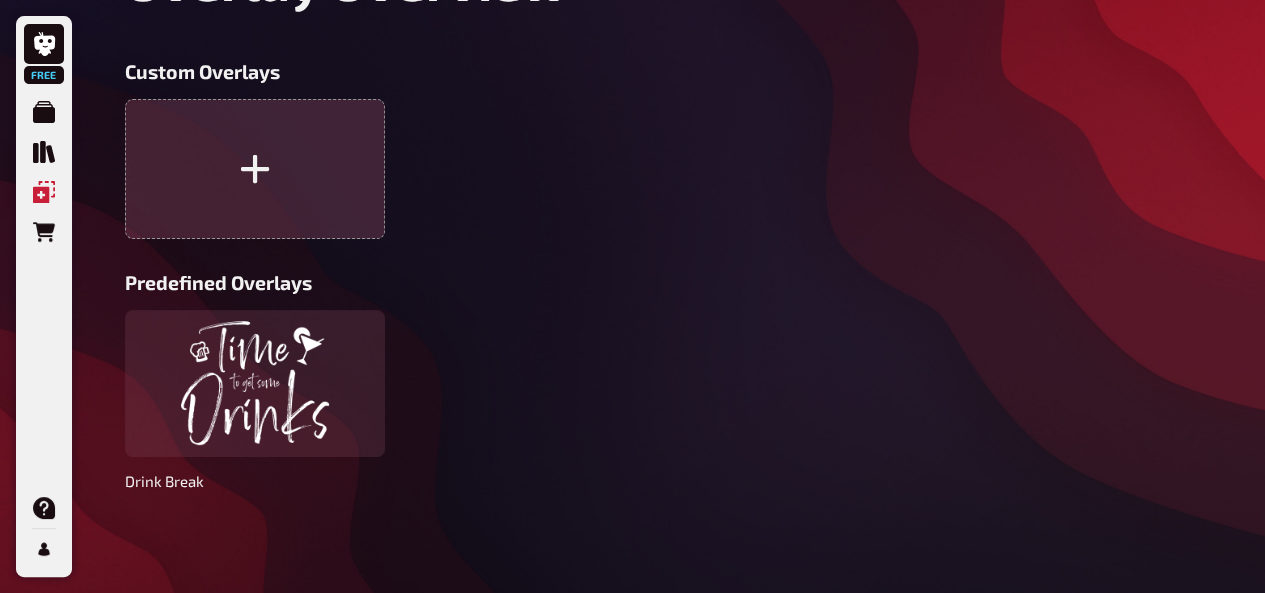 click at bounding box center (255, 169) 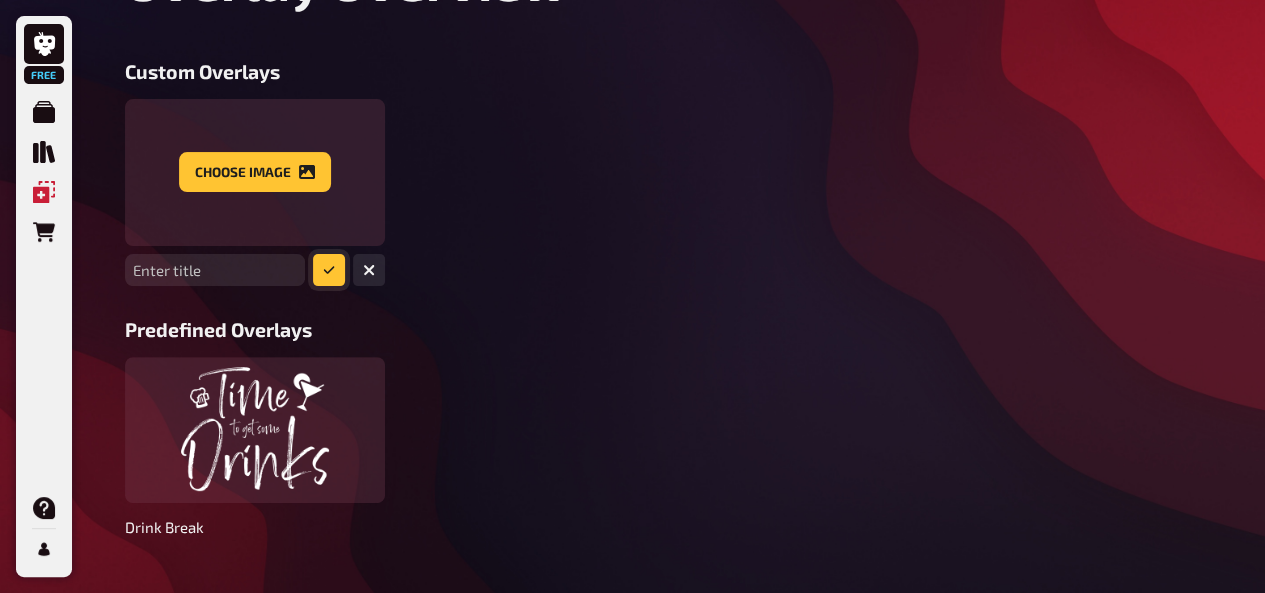 click 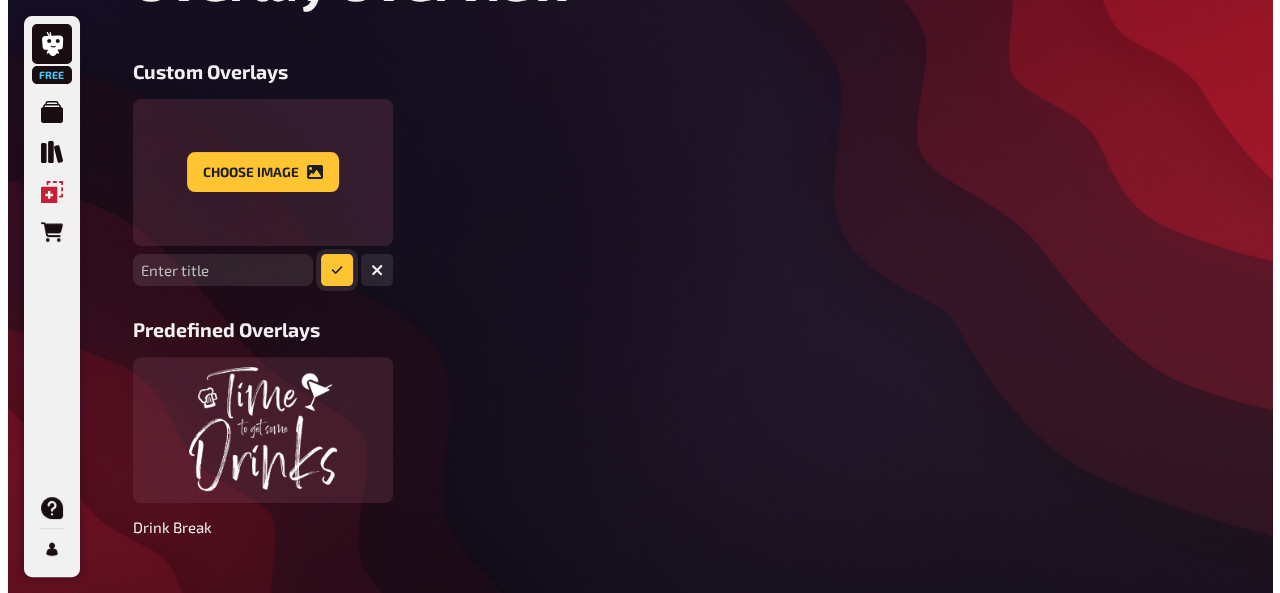 scroll, scrollTop: 0, scrollLeft: 0, axis: both 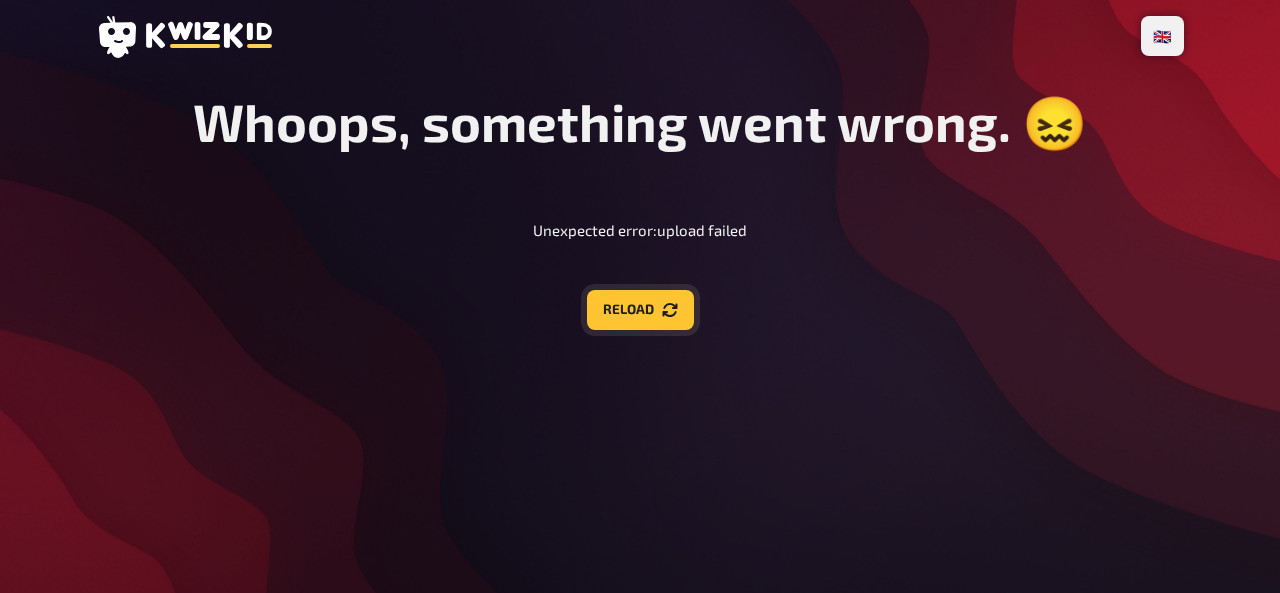 click on "Reload" at bounding box center [640, 310] 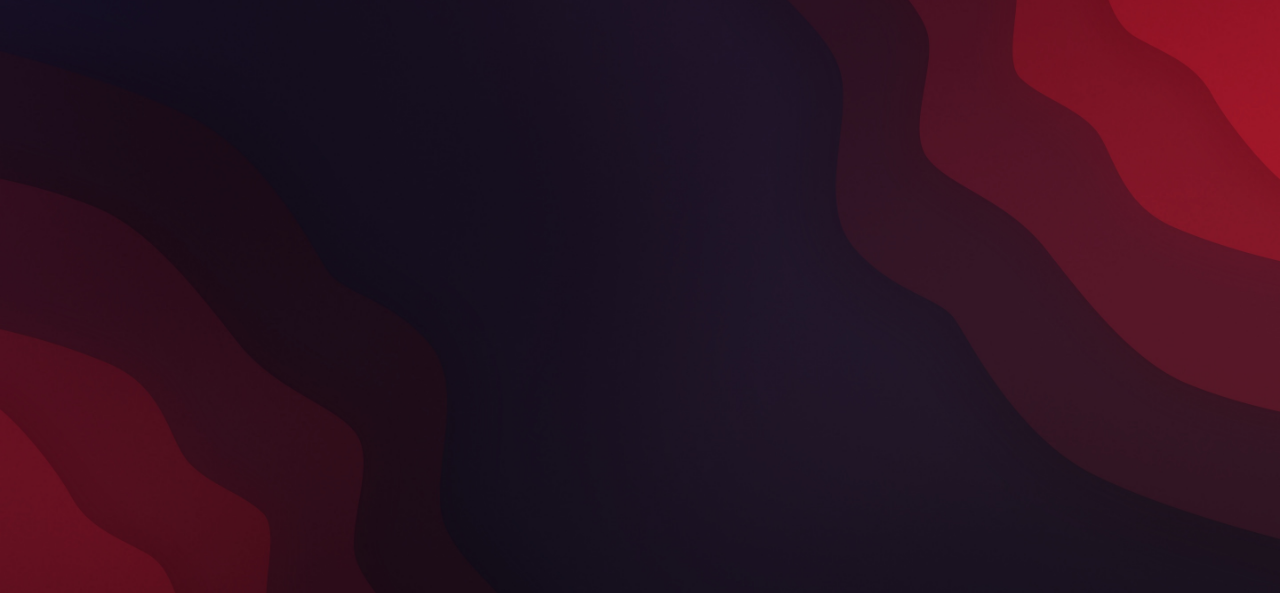 scroll, scrollTop: 0, scrollLeft: 0, axis: both 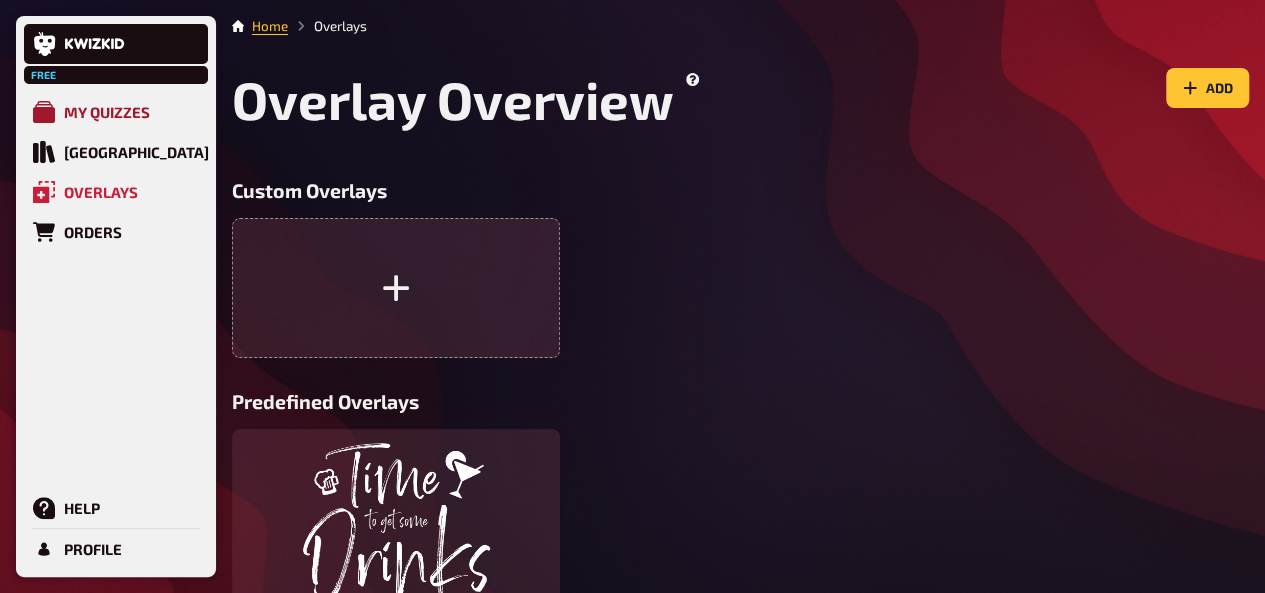 click on "My Quizzes" at bounding box center (116, 112) 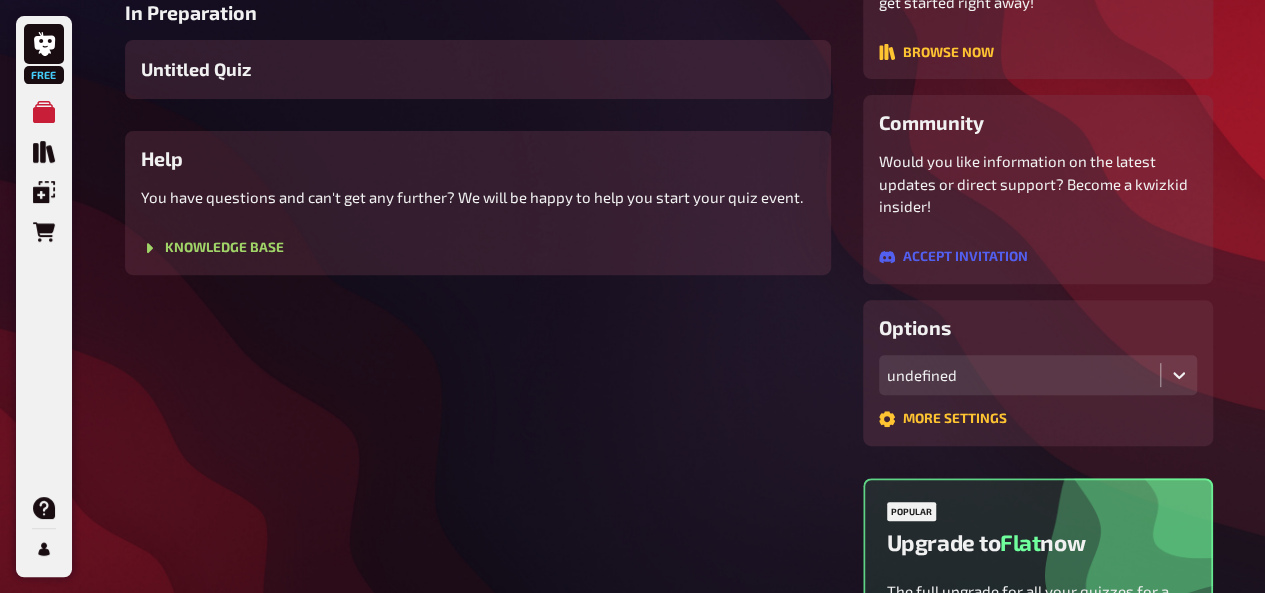 scroll, scrollTop: 628, scrollLeft: 0, axis: vertical 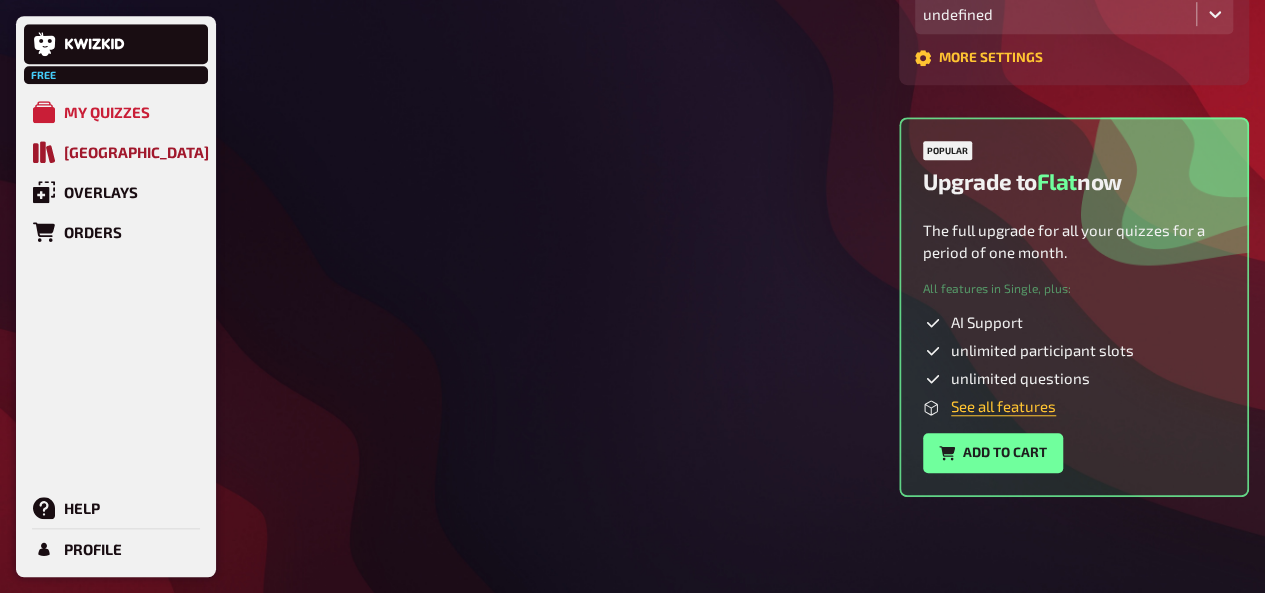 click on "[GEOGRAPHIC_DATA]" at bounding box center (136, 152) 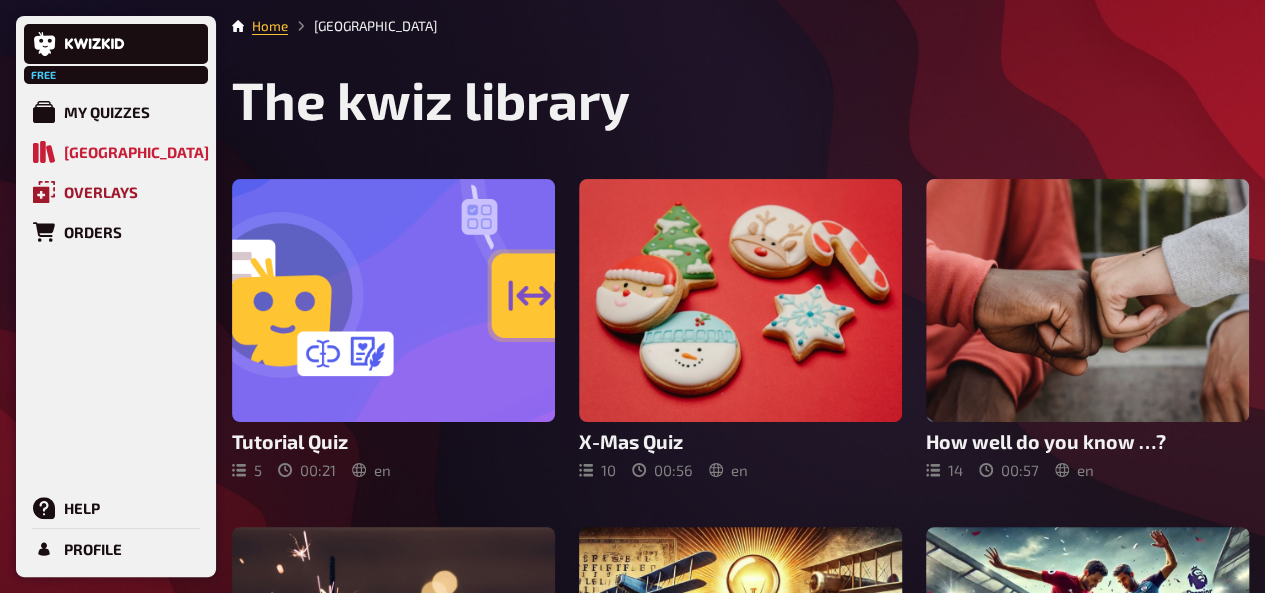 click on "Overlays" at bounding box center [101, 192] 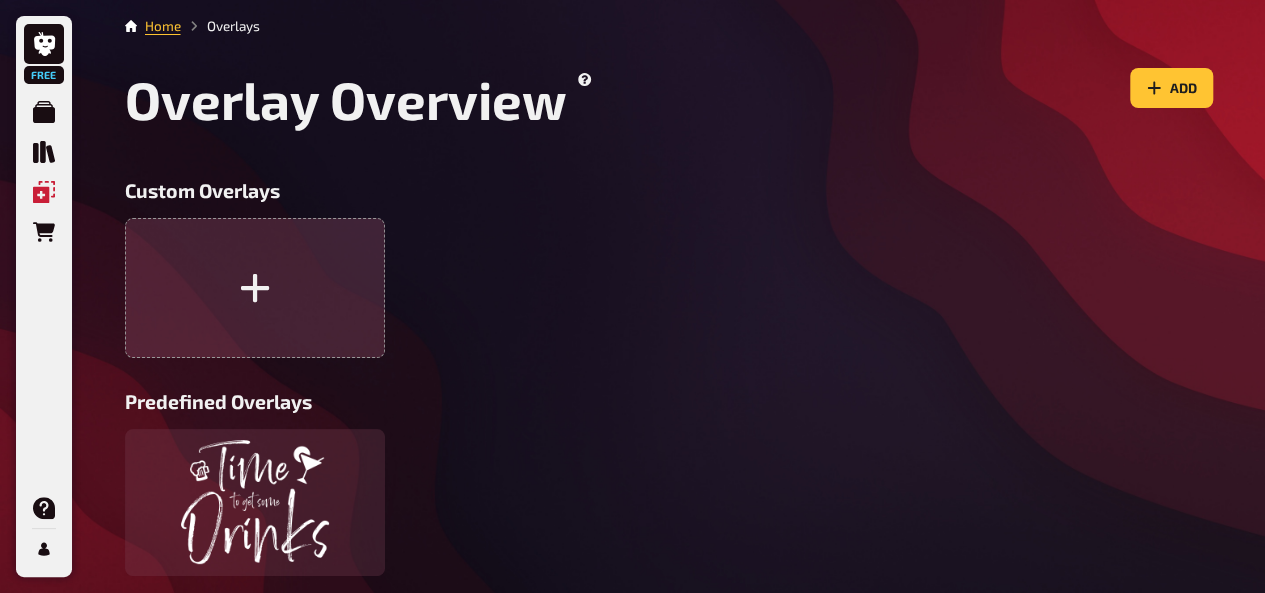 click at bounding box center [255, 288] 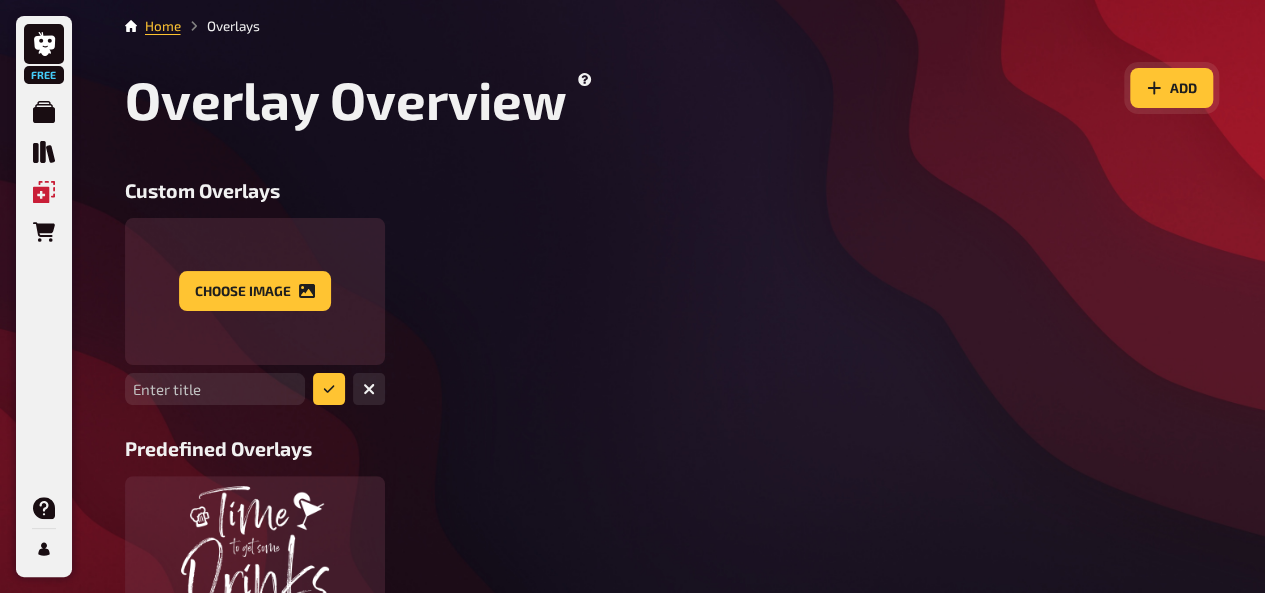 click on "Add" at bounding box center [1171, 88] 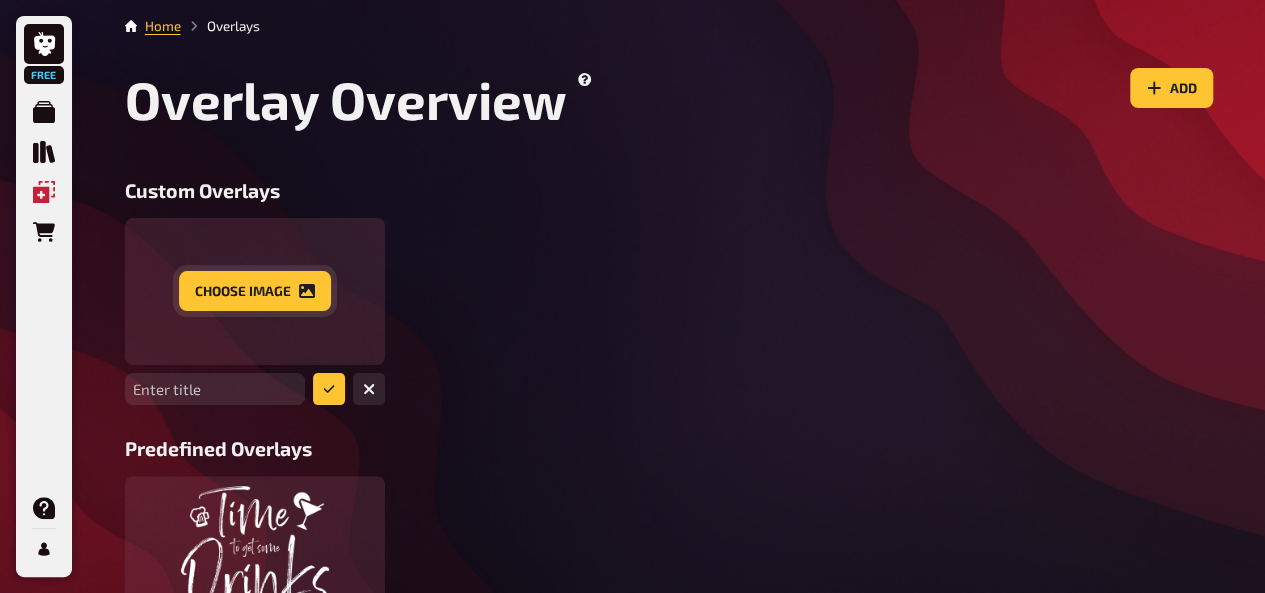 click on "Choose image" at bounding box center [255, 291] 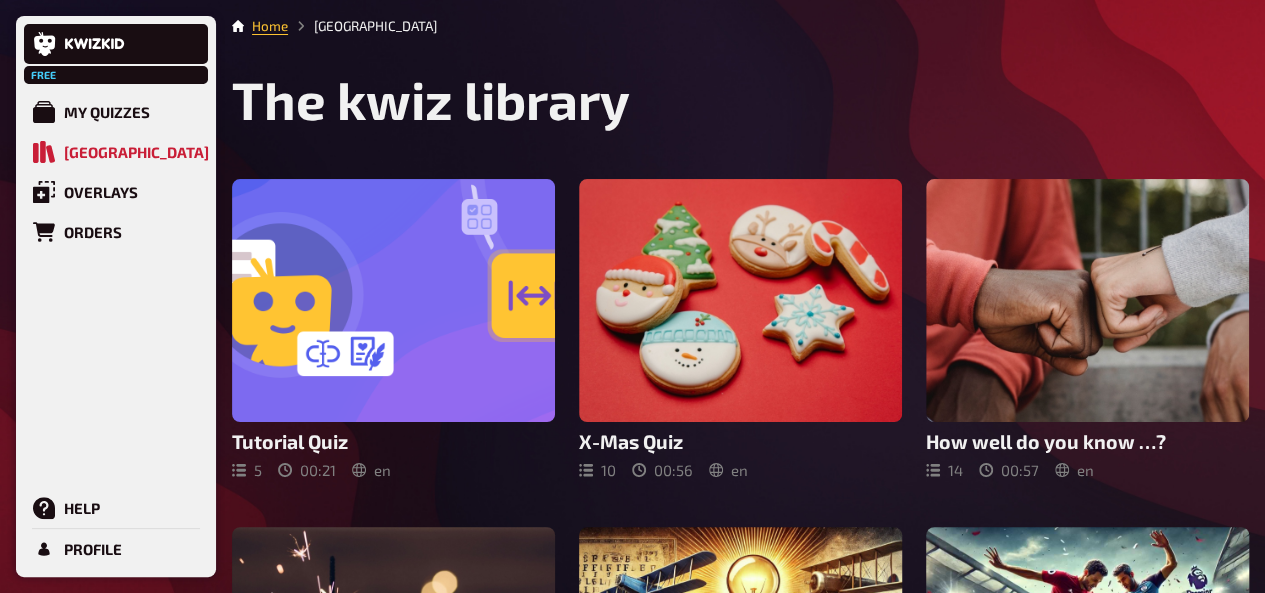 scroll, scrollTop: 0, scrollLeft: 0, axis: both 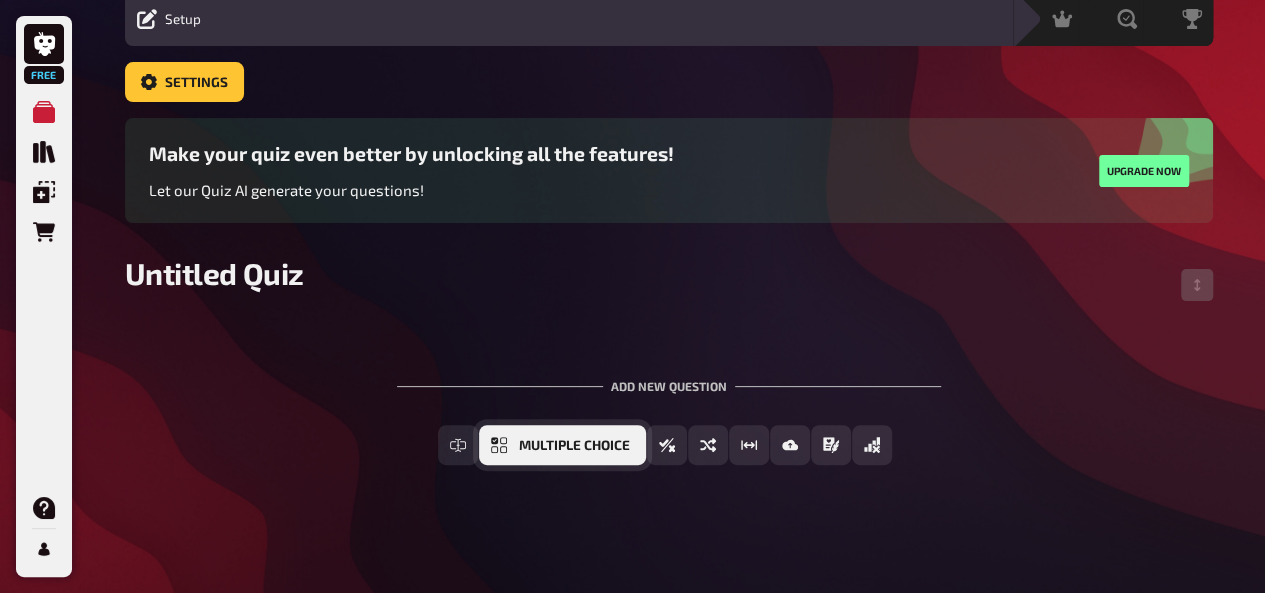 click on "Multiple Choice" at bounding box center [574, 446] 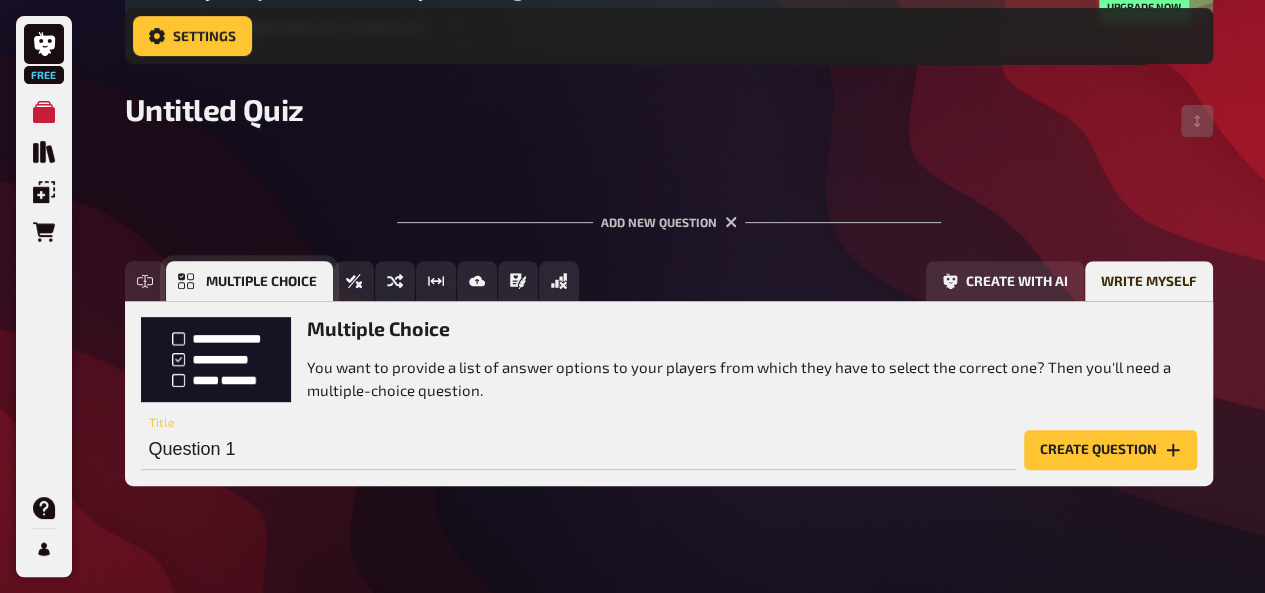 scroll, scrollTop: 266, scrollLeft: 0, axis: vertical 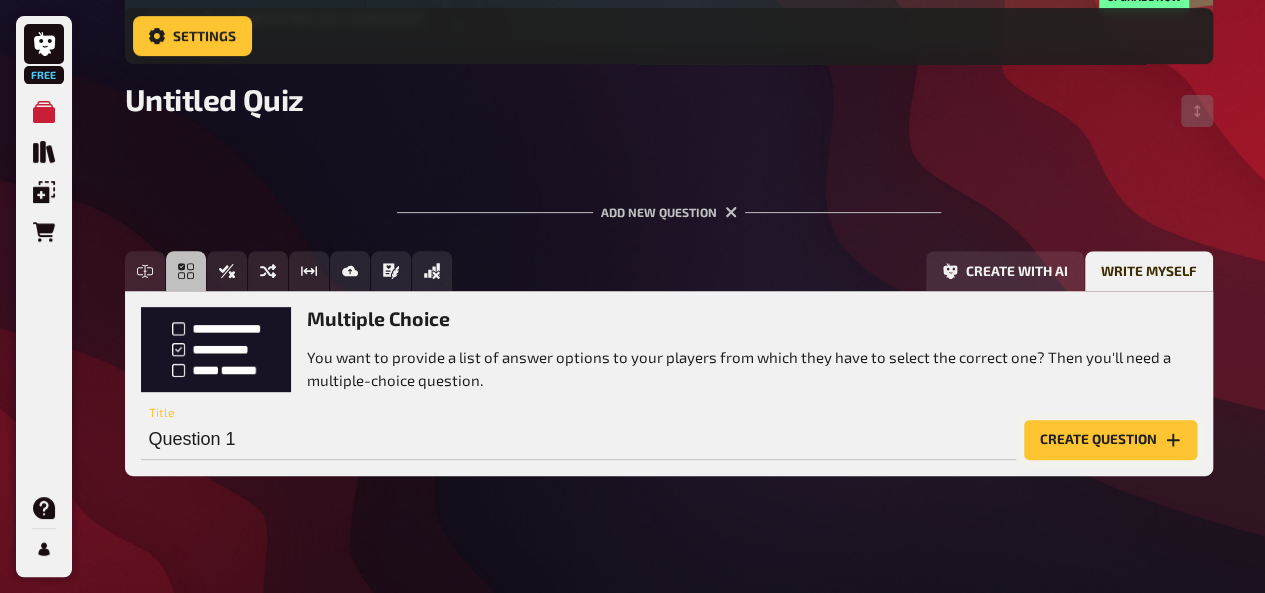 click on "Create question" at bounding box center [1110, 440] 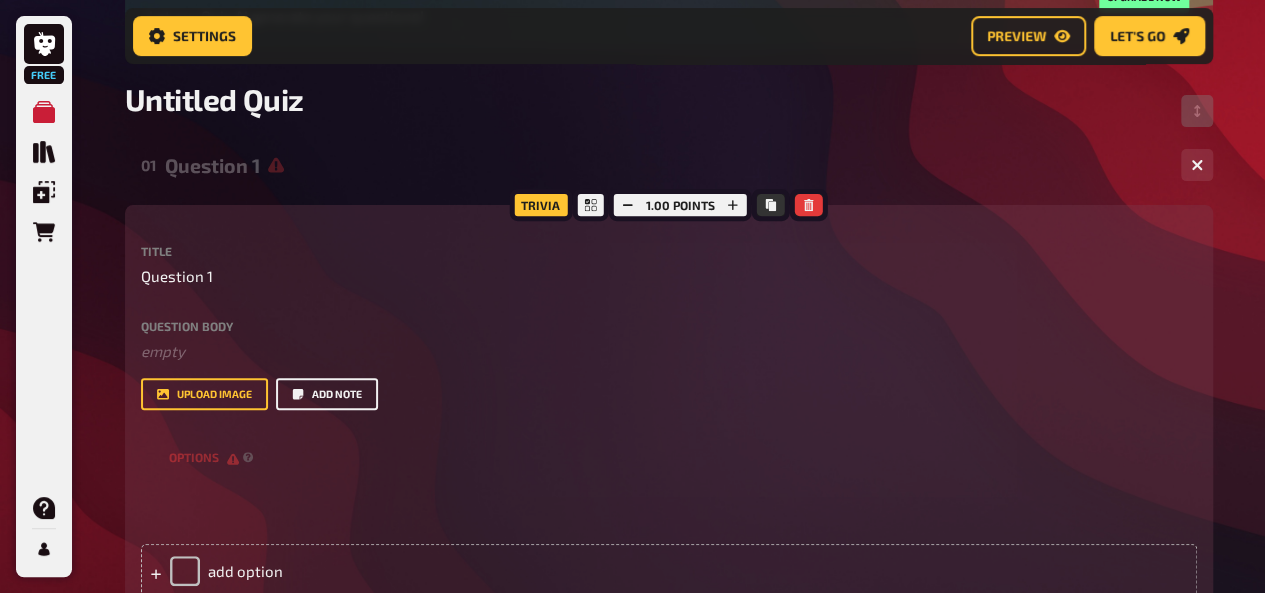 click 